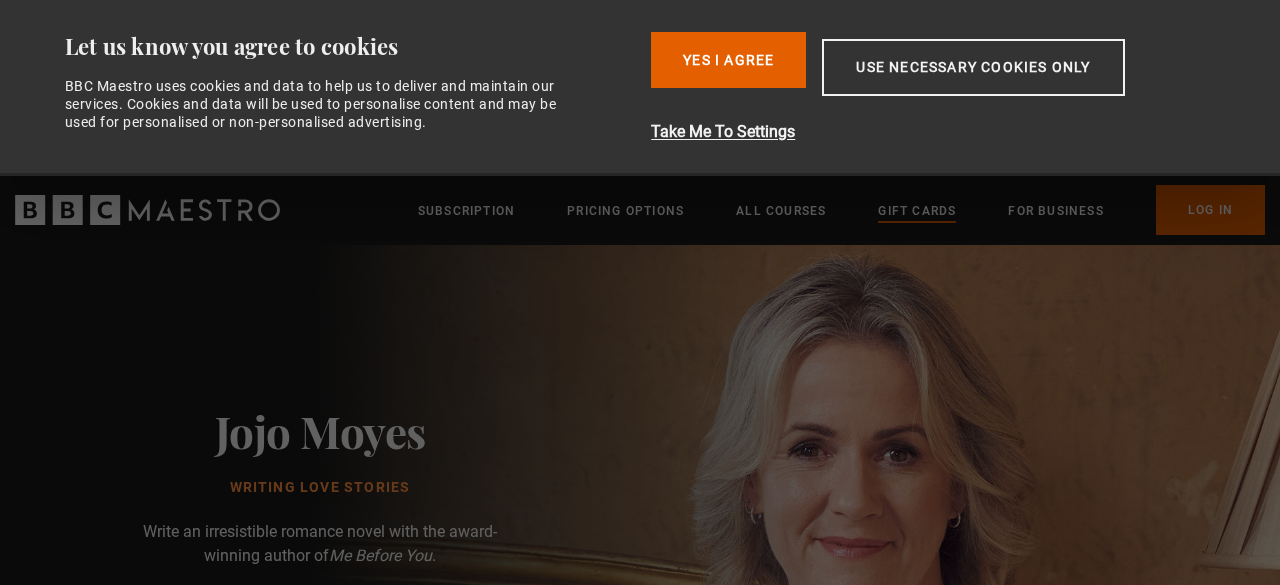 scroll, scrollTop: 0, scrollLeft: 0, axis: both 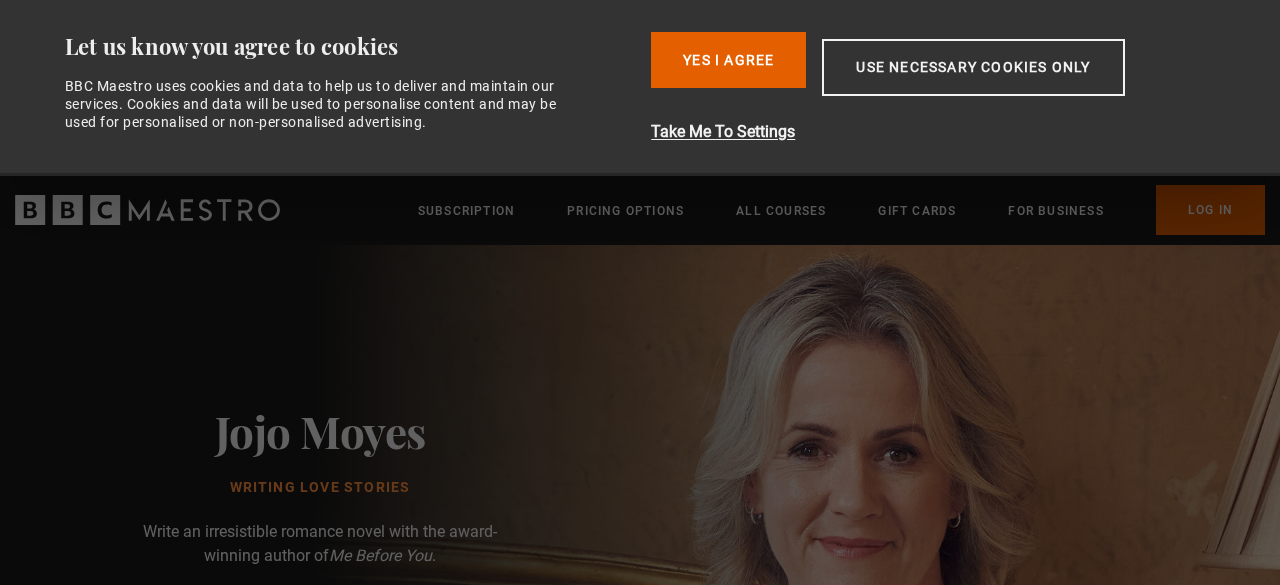 click on "Jojo Moyes
Writing Love Stories
Write an irresistible romance novel with the award-winning author of  Me Before You .
This course includes:
6 hours
25 lessons
37
exercises
Buy Course
Subscribe to BBC Maestro" at bounding box center (320, 617) 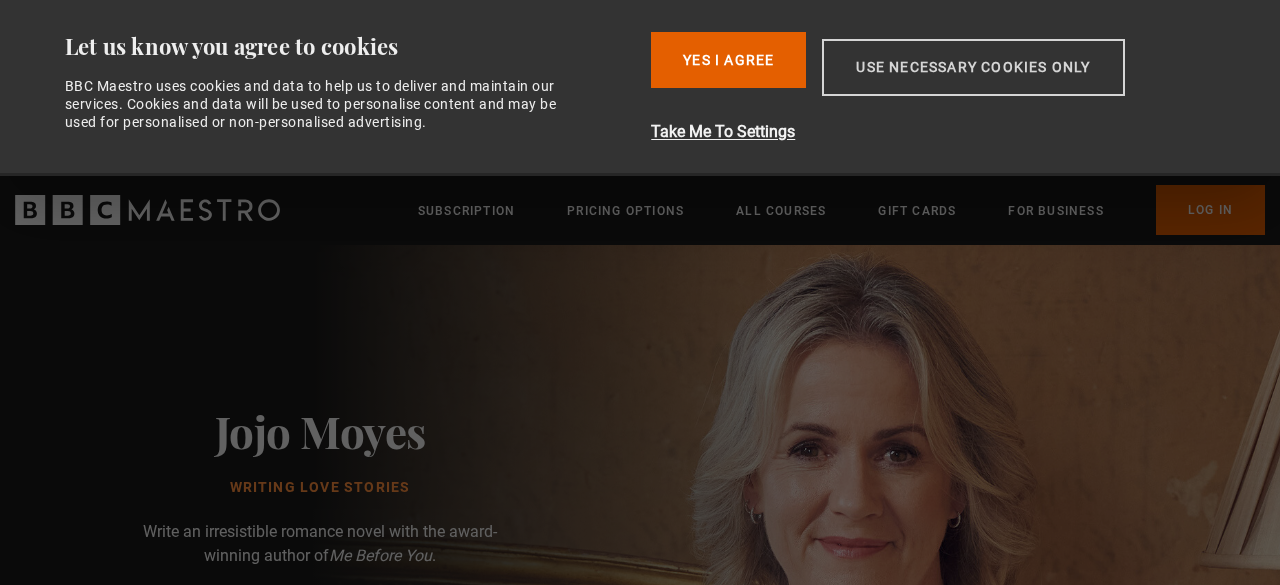 click on "Use necessary cookies only" at bounding box center (973, 67) 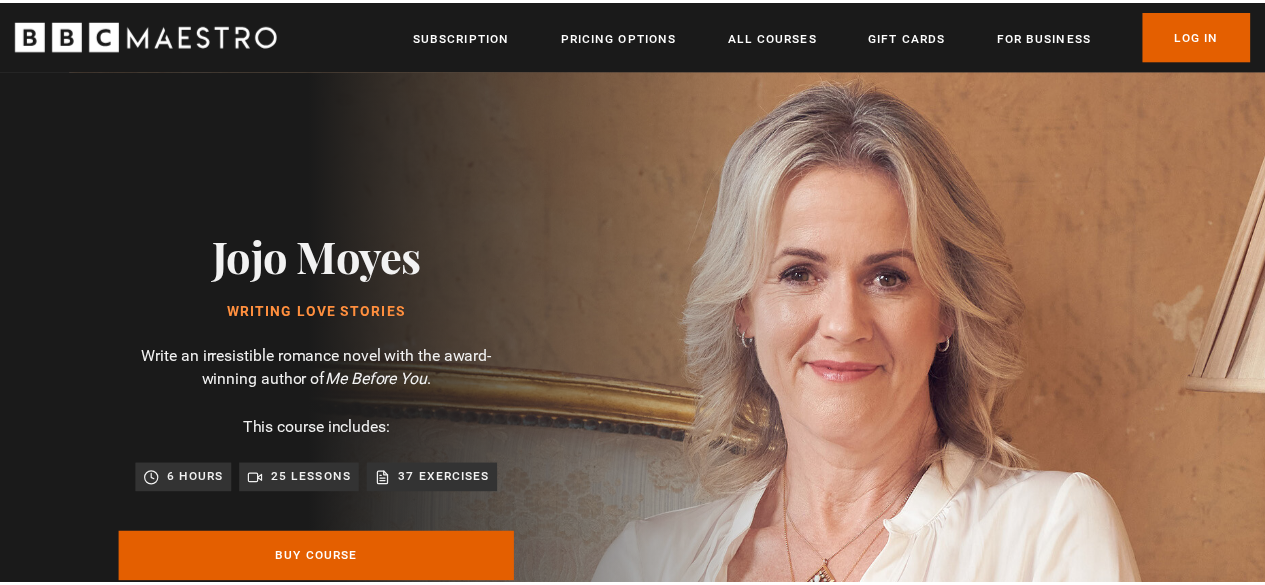 scroll, scrollTop: 0, scrollLeft: 508, axis: horizontal 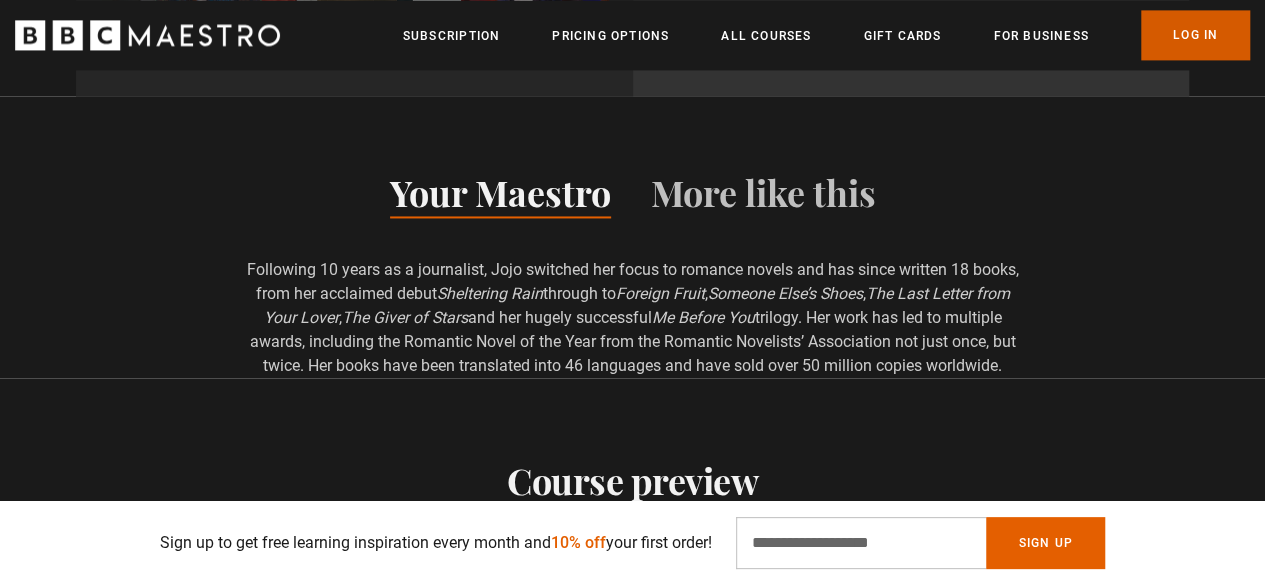 click on "Log In" at bounding box center (1195, 35) 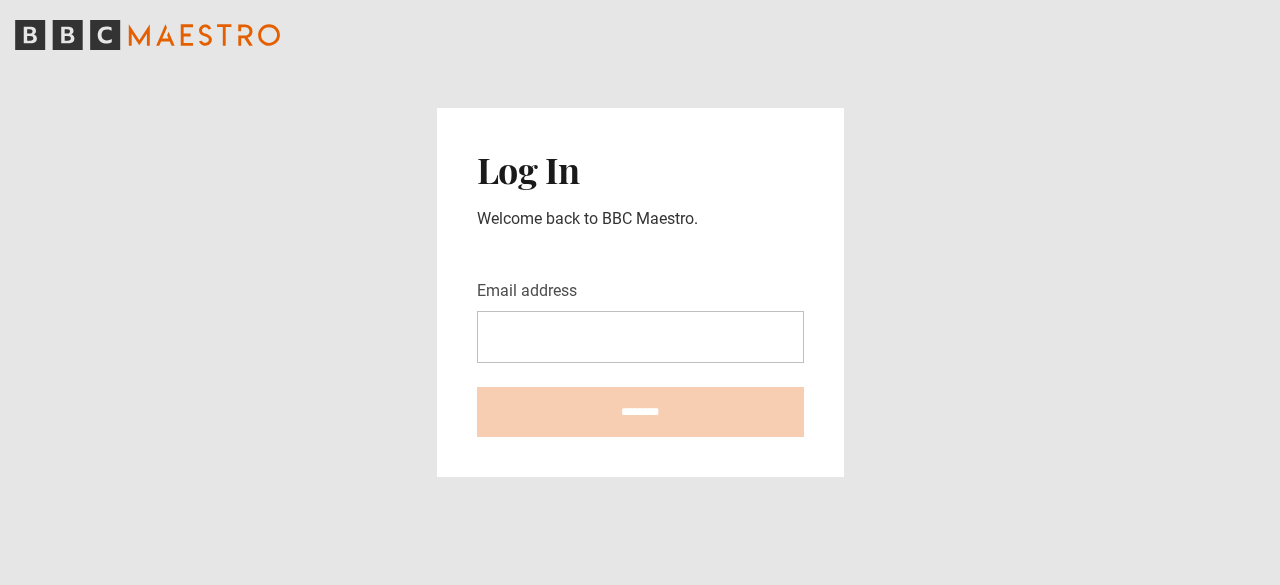 scroll, scrollTop: 0, scrollLeft: 0, axis: both 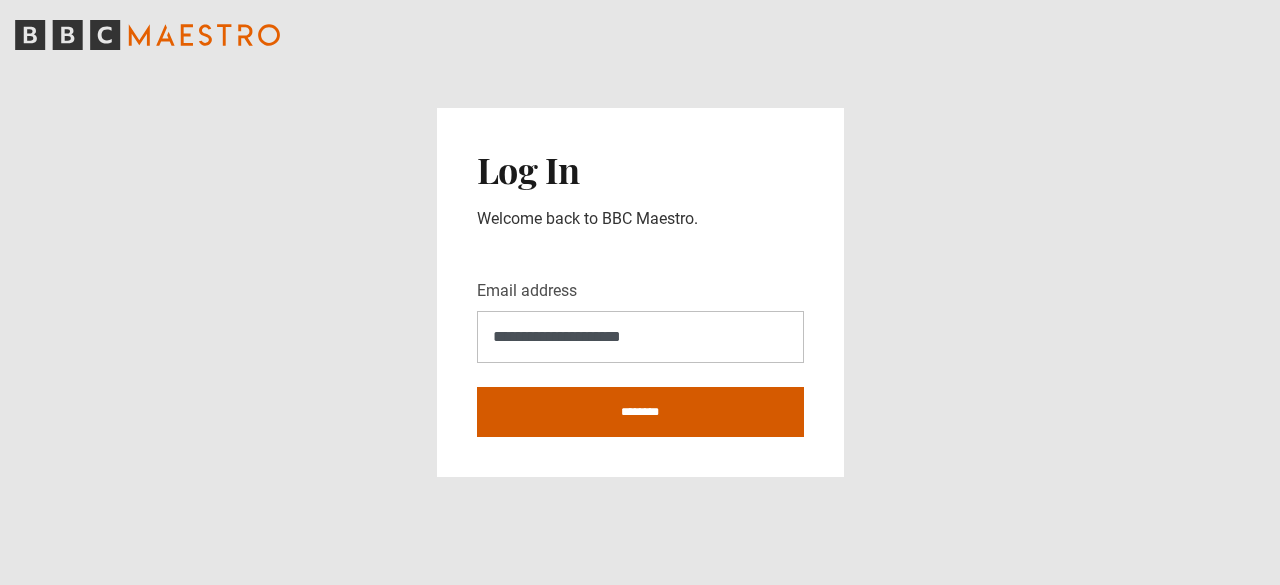 click on "********" at bounding box center [640, 412] 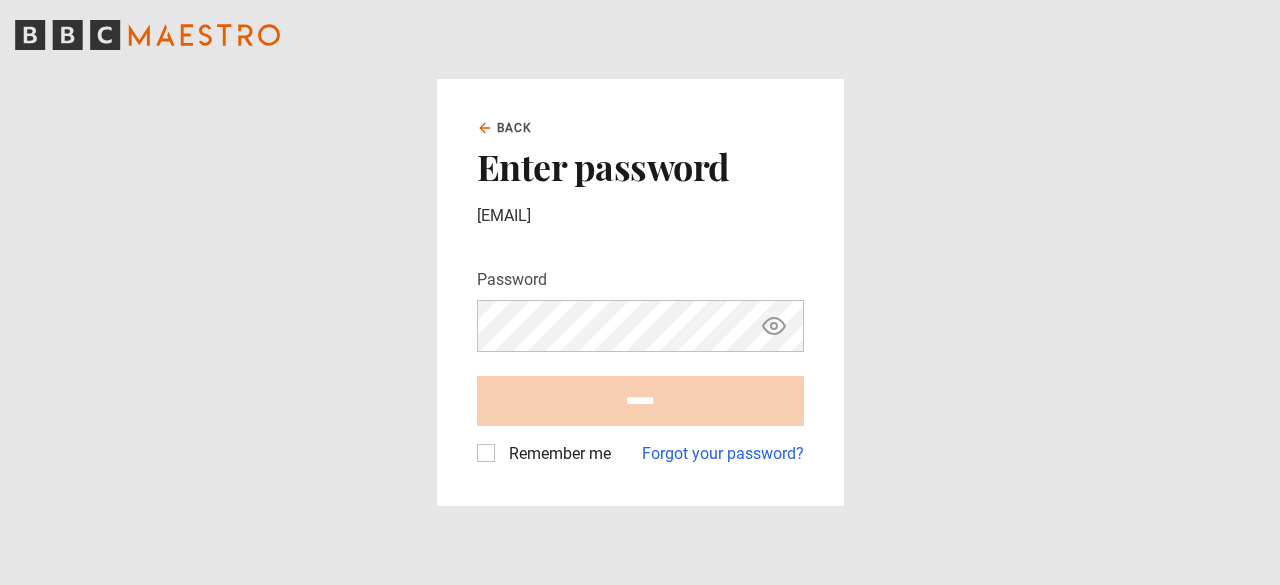 scroll, scrollTop: 0, scrollLeft: 0, axis: both 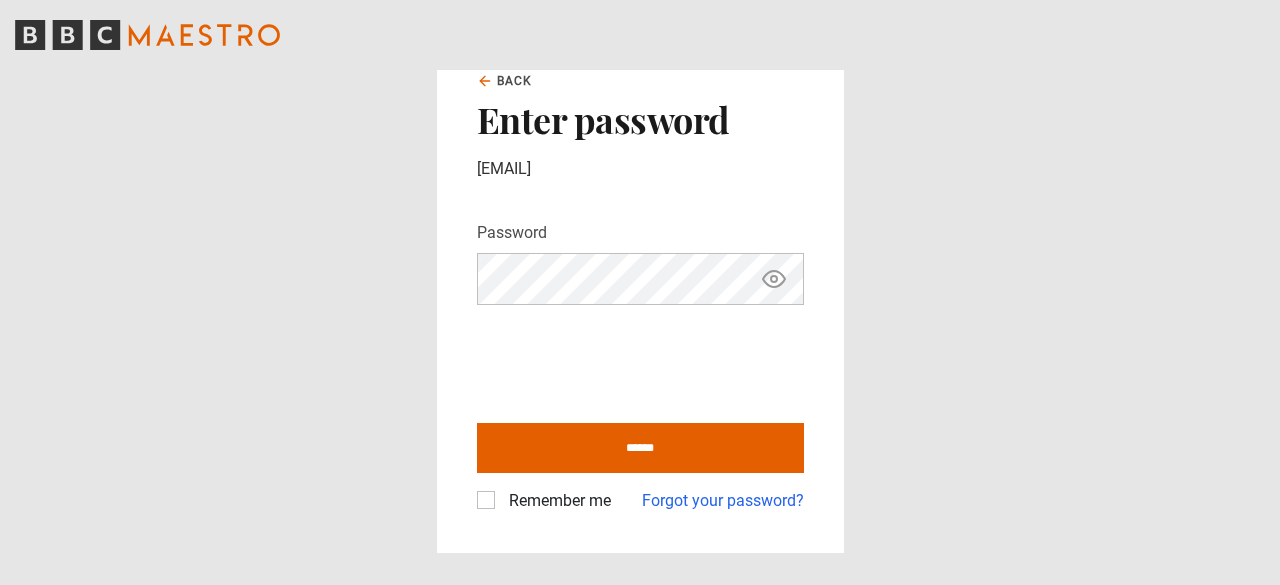 click 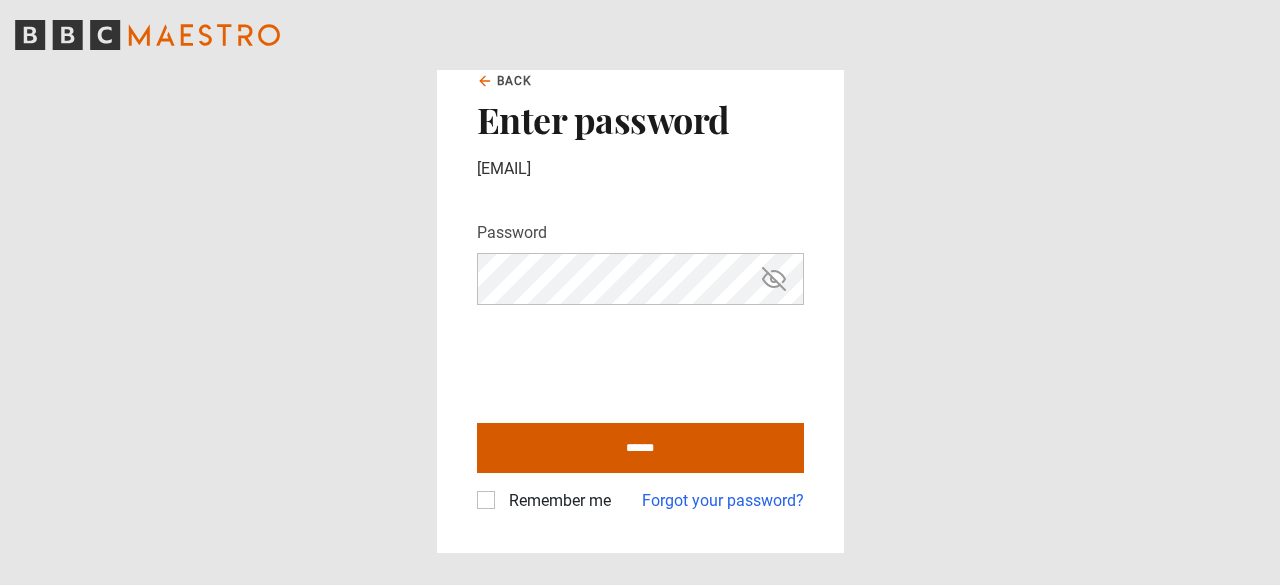 click on "******" at bounding box center (640, 448) 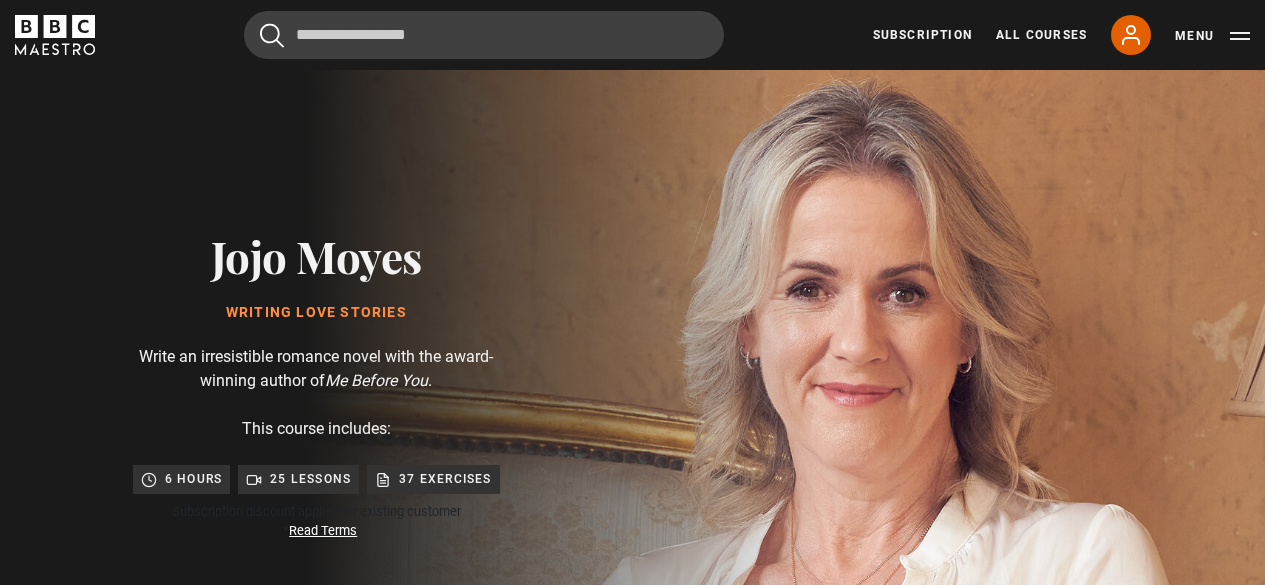 scroll, scrollTop: 0, scrollLeft: 0, axis: both 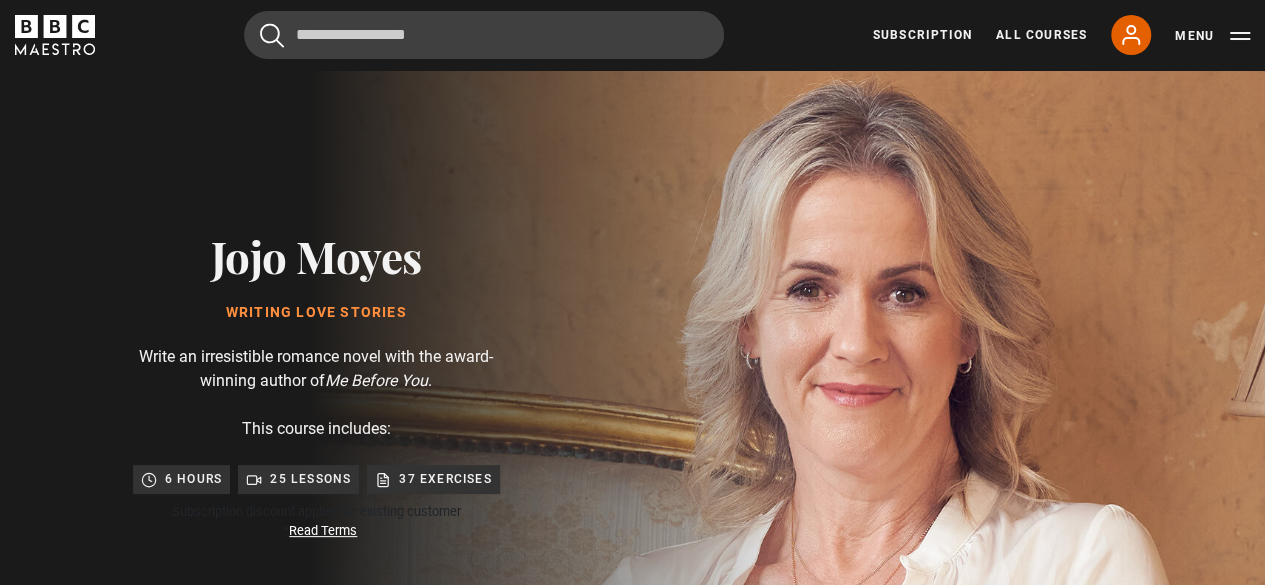 click on "Menu" at bounding box center (1212, 36) 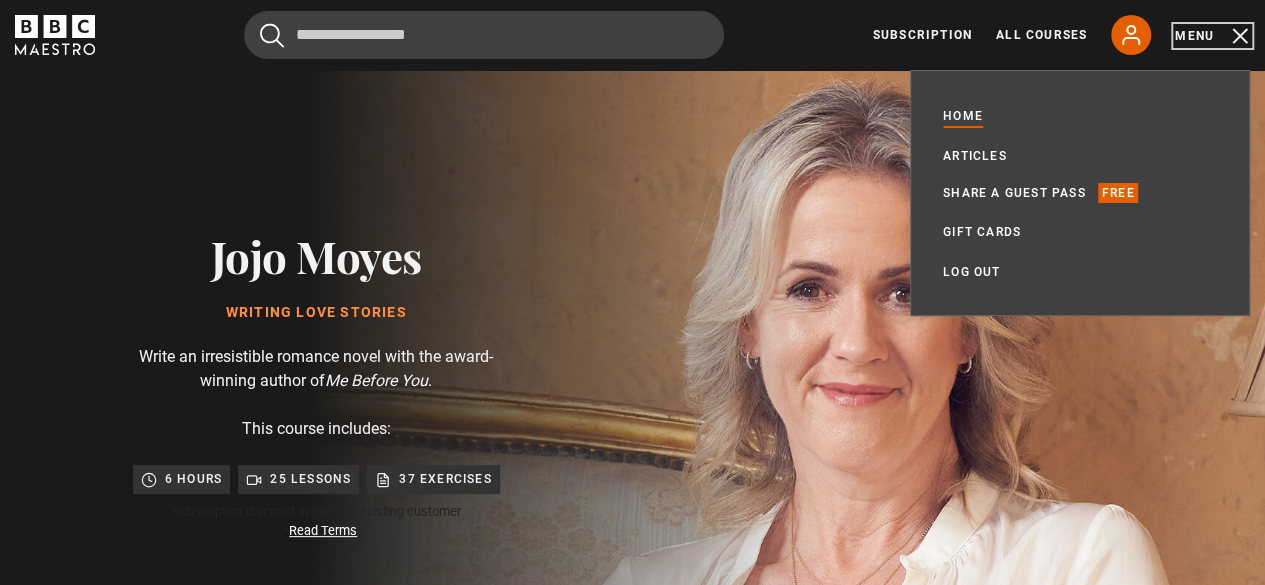scroll, scrollTop: 0, scrollLeft: 254, axis: horizontal 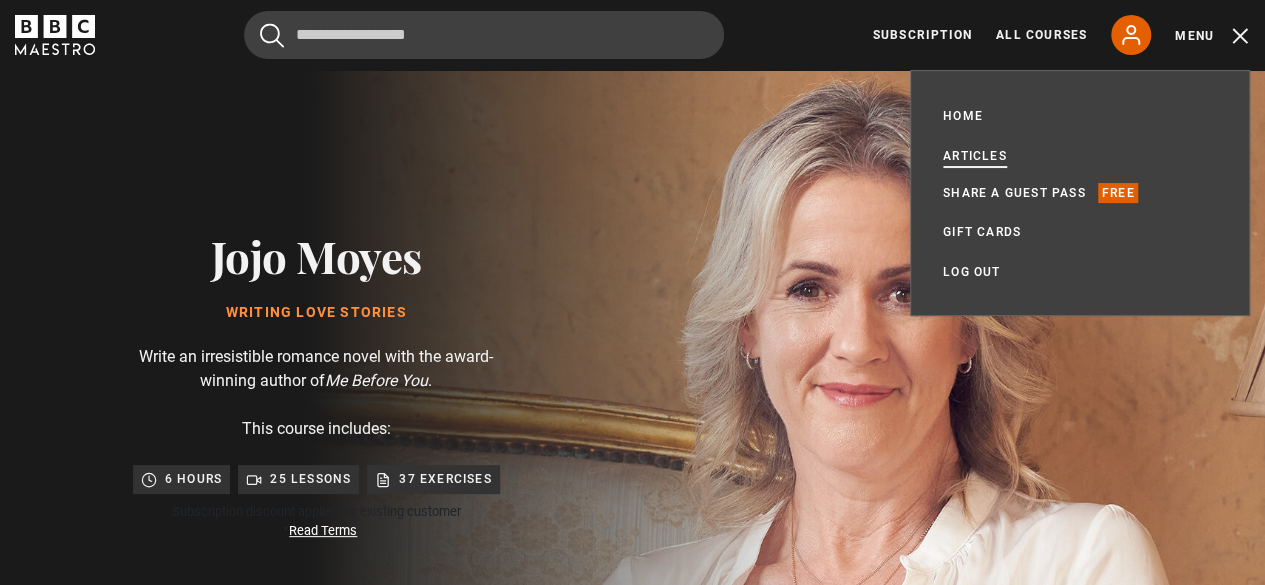 click on "Articles" at bounding box center (975, 156) 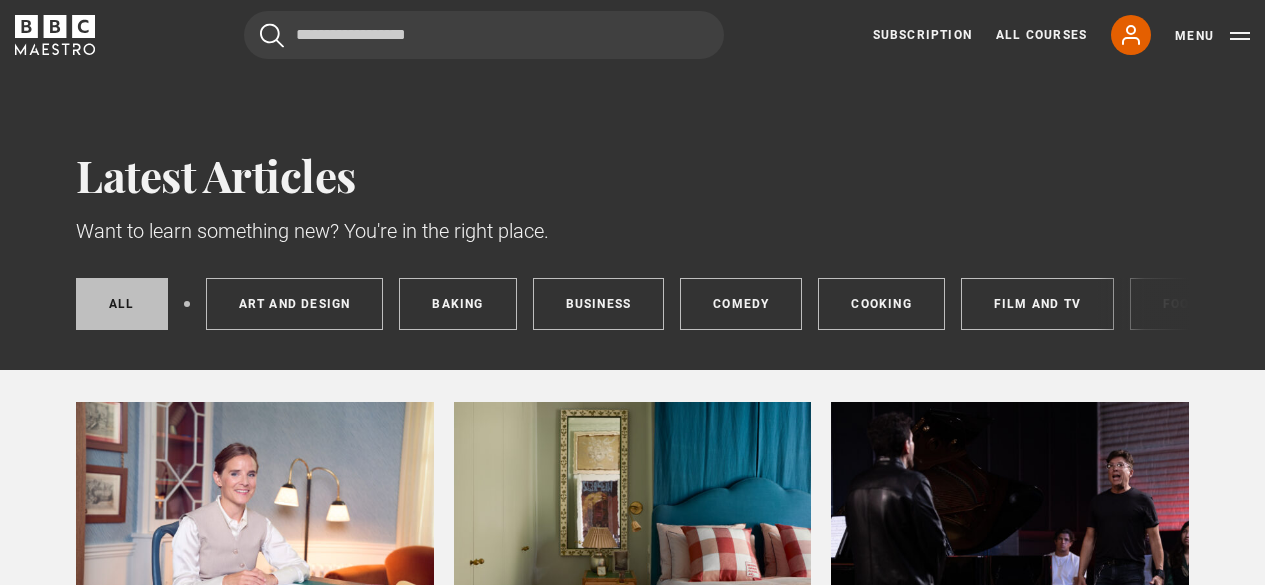scroll, scrollTop: 0, scrollLeft: 0, axis: both 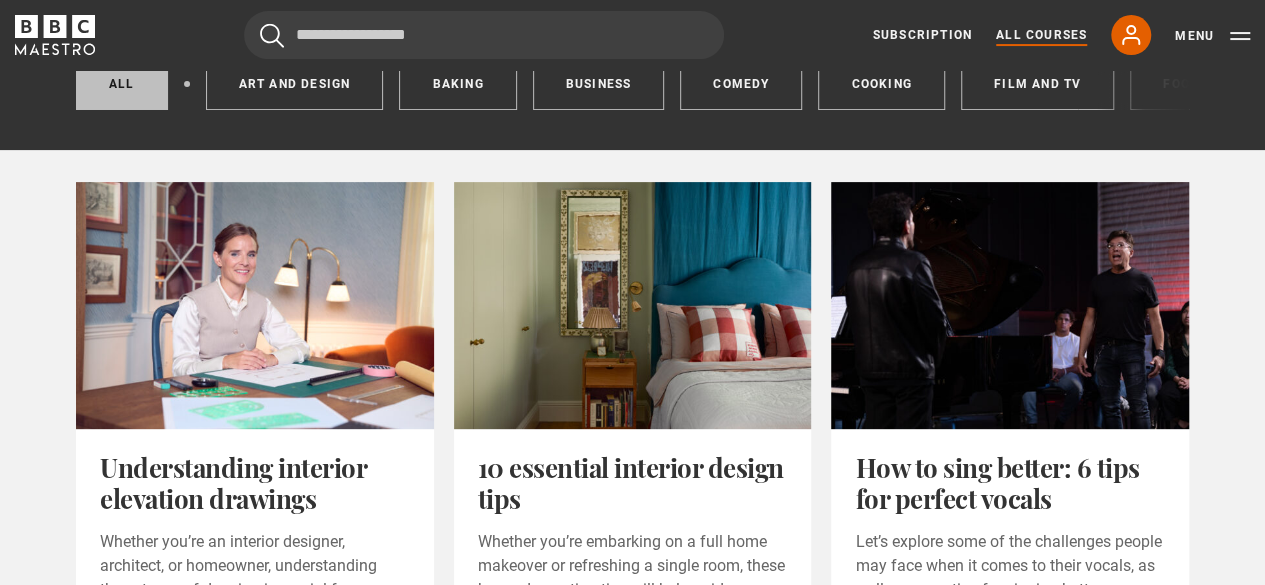 click on "All Courses" at bounding box center (1041, 35) 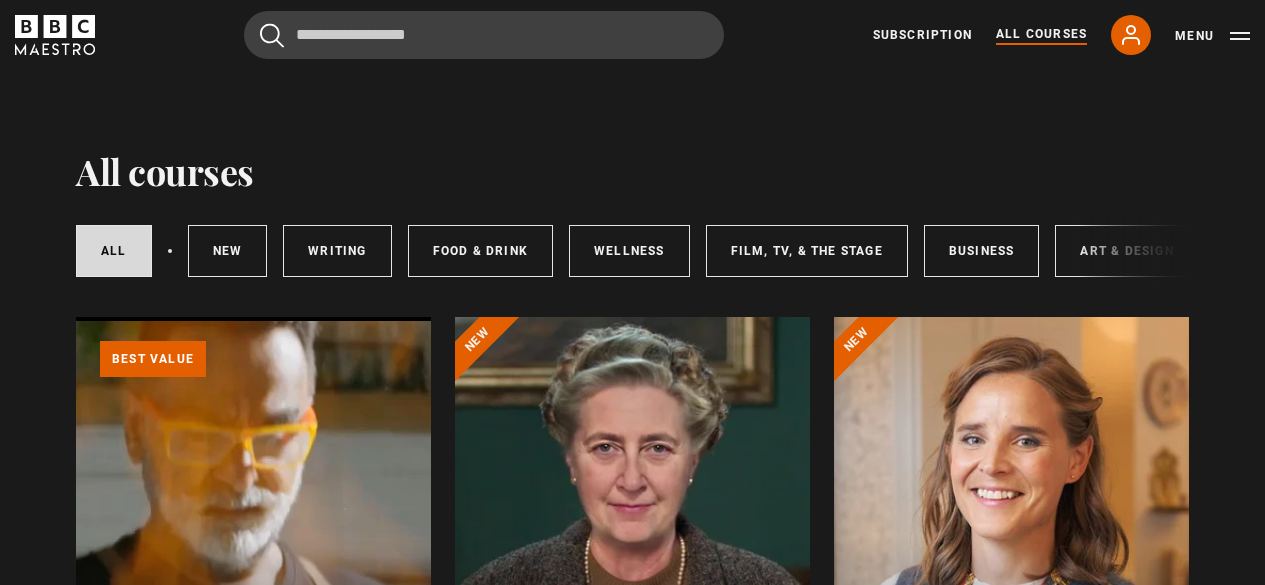 scroll, scrollTop: 0, scrollLeft: 0, axis: both 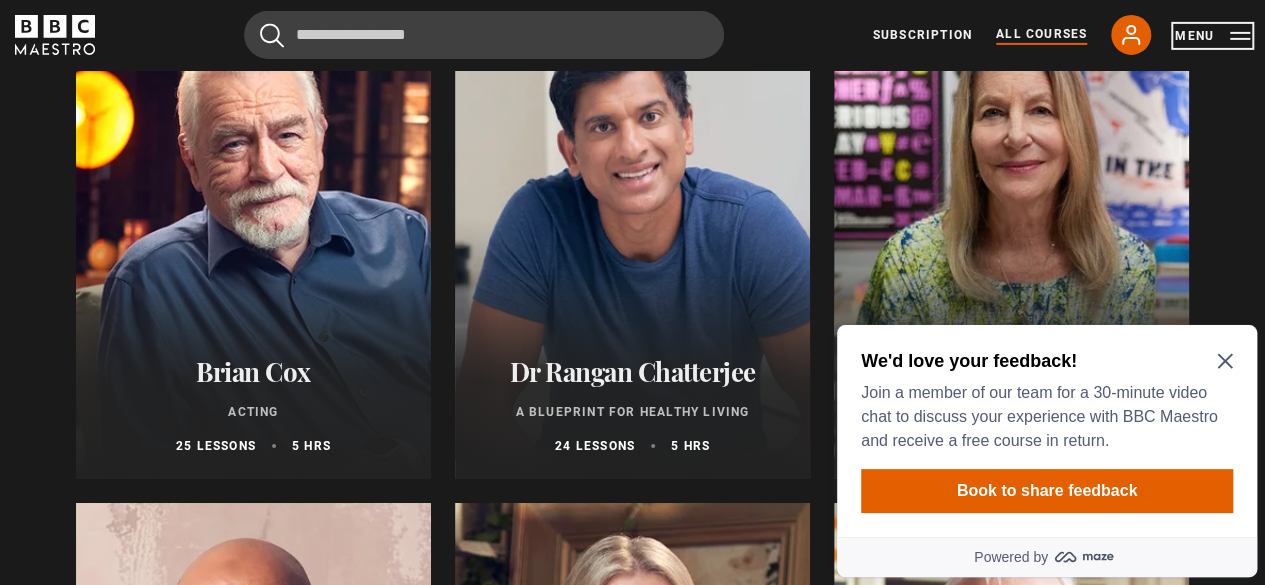 click on "Menu" at bounding box center (1212, 36) 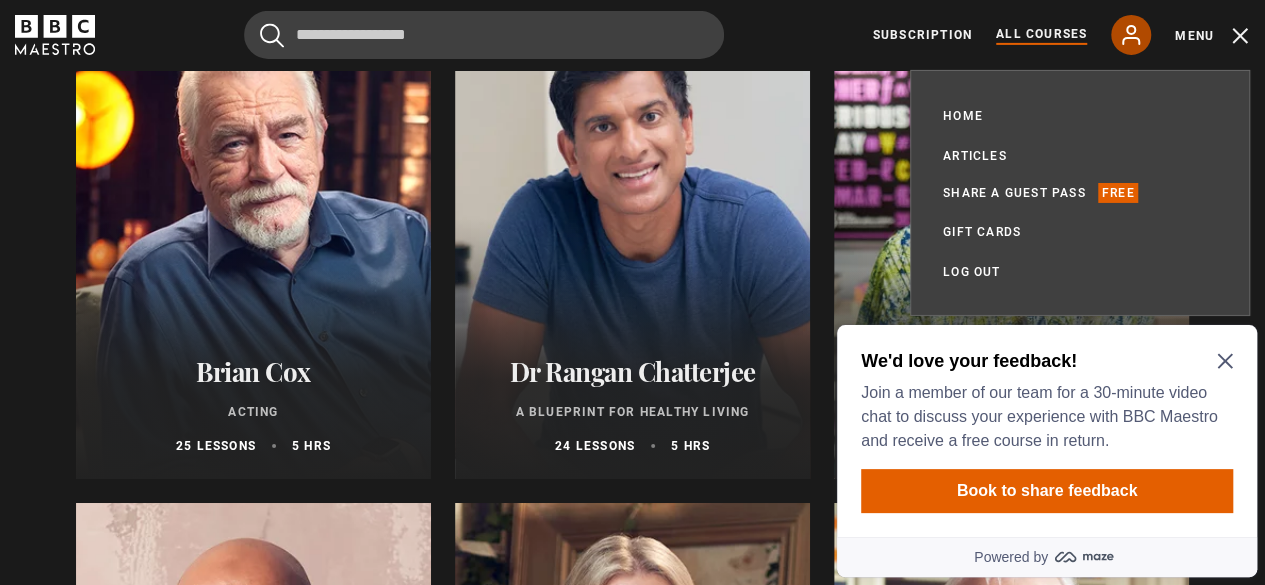 click 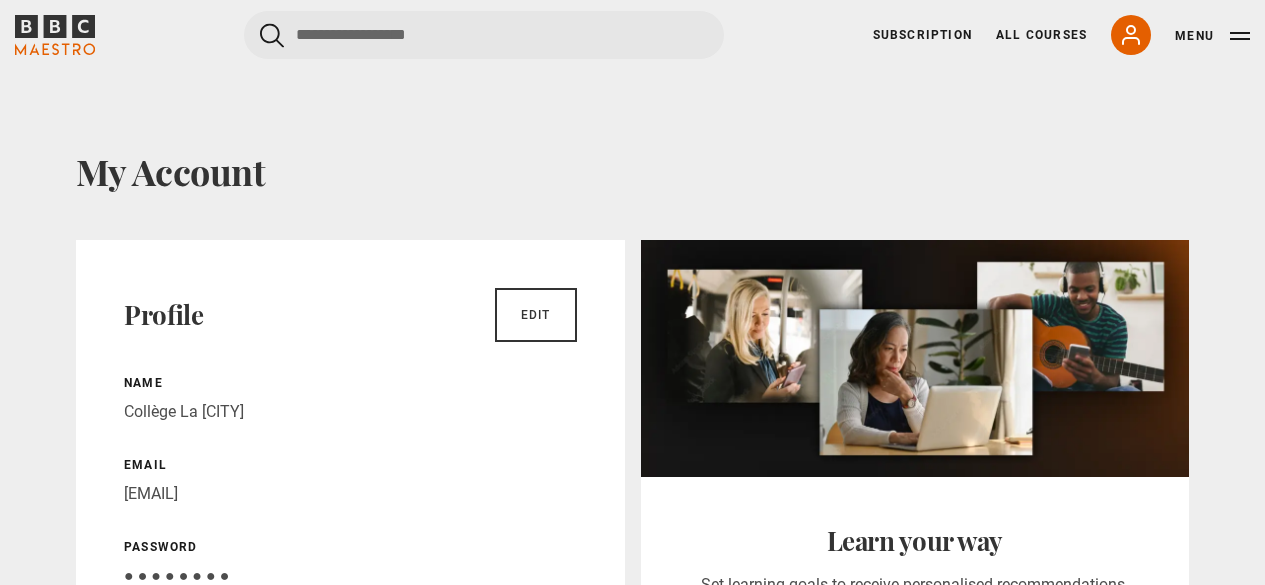 scroll, scrollTop: 0, scrollLeft: 0, axis: both 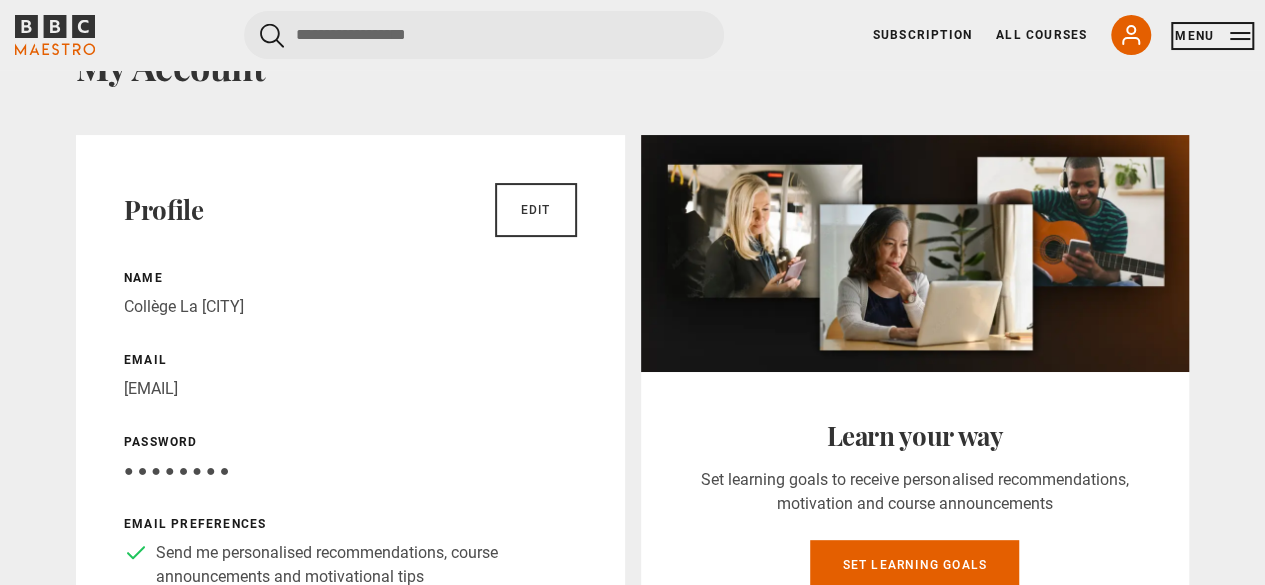 click on "Menu" at bounding box center [1212, 36] 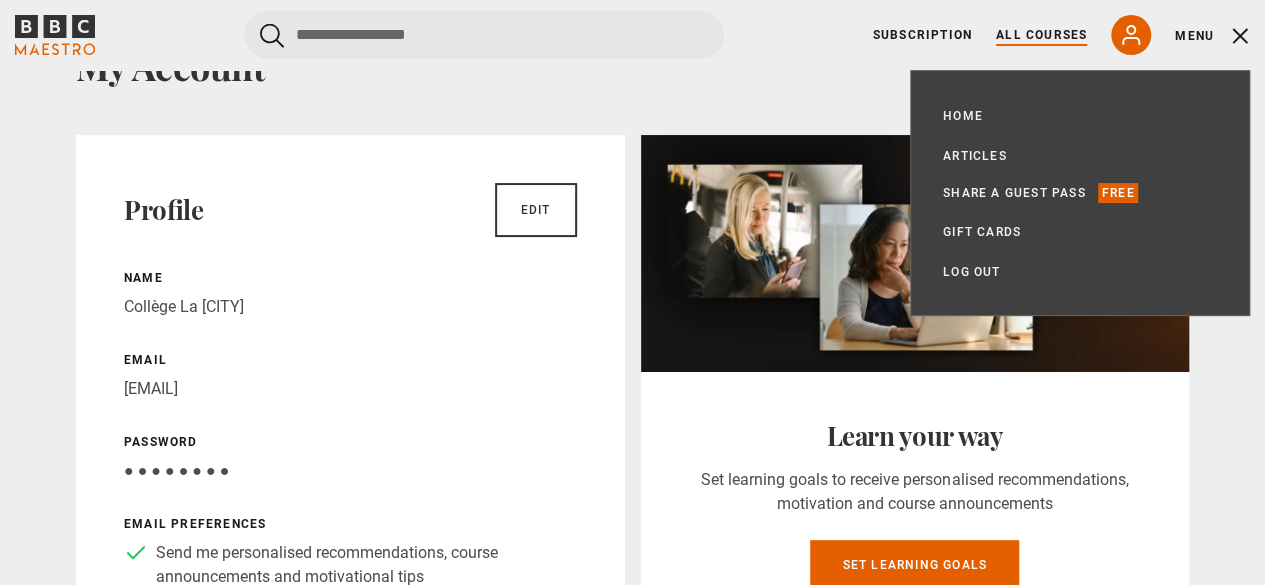 click on "All Courses" at bounding box center [1041, 35] 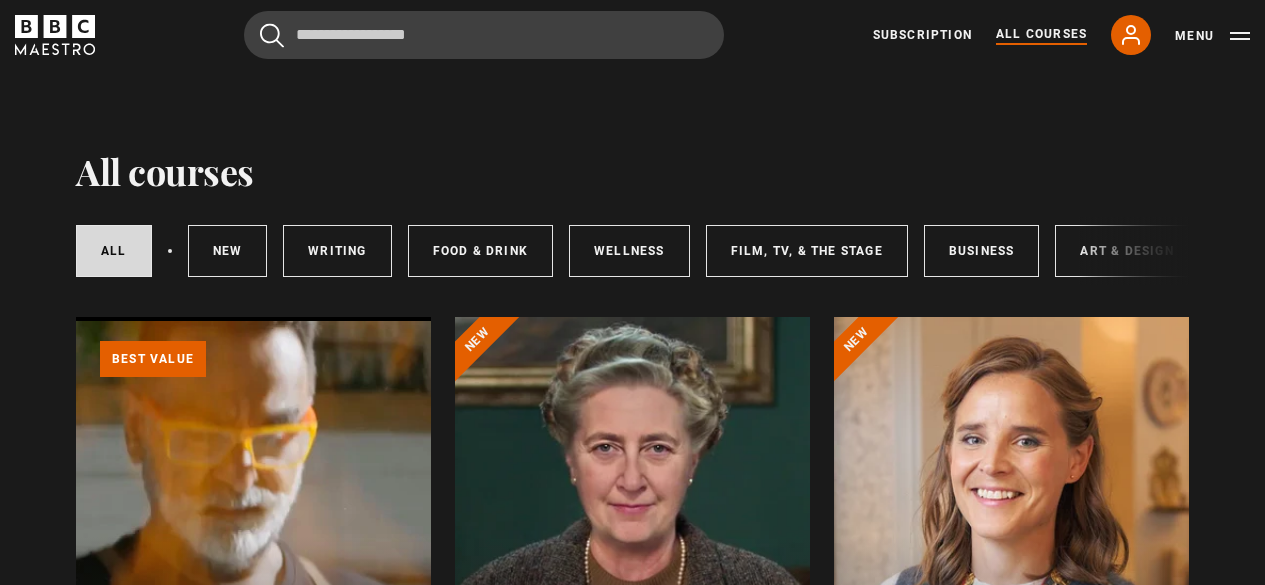 scroll, scrollTop: 0, scrollLeft: 0, axis: both 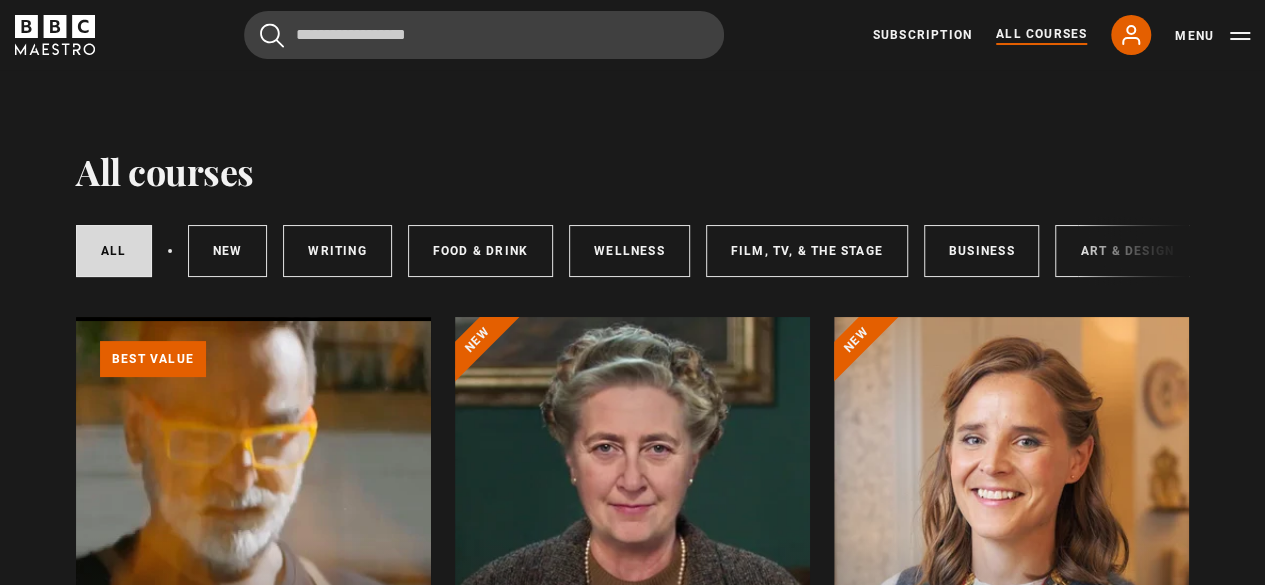 click on "Subscription" at bounding box center [922, 35] 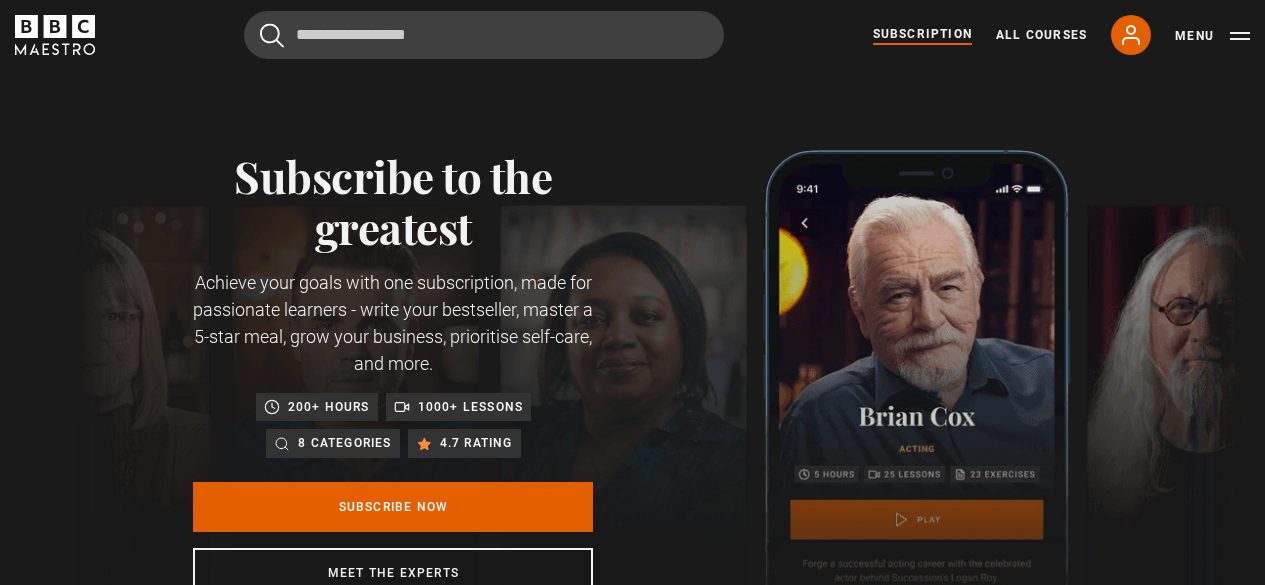 scroll, scrollTop: 0, scrollLeft: 0, axis: both 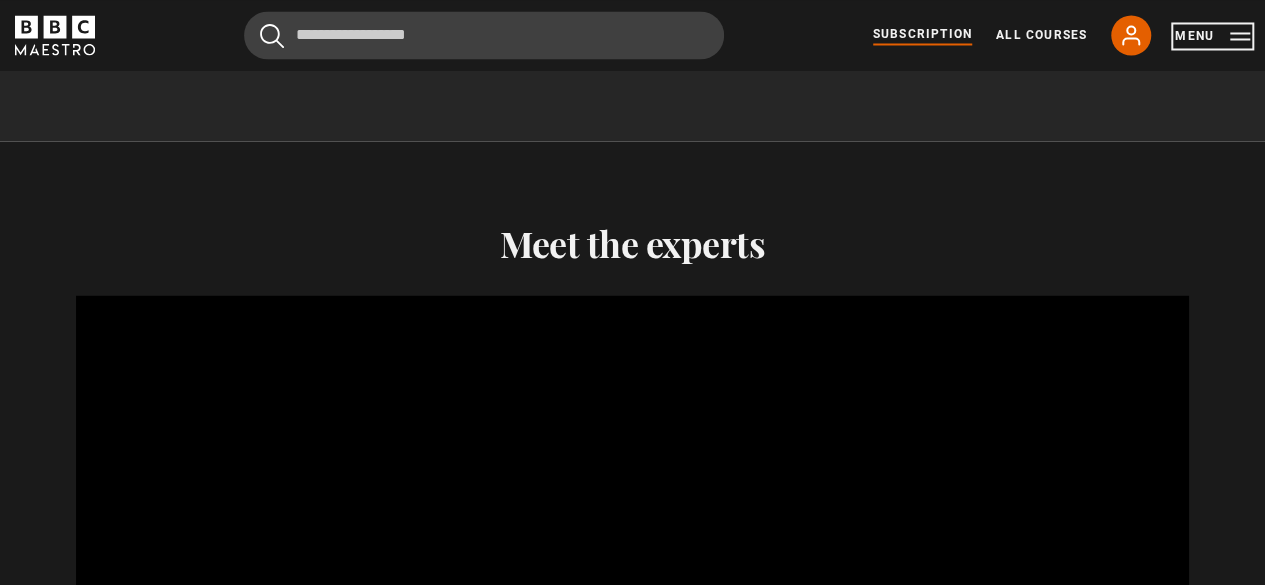 click on "Menu" at bounding box center (1212, 36) 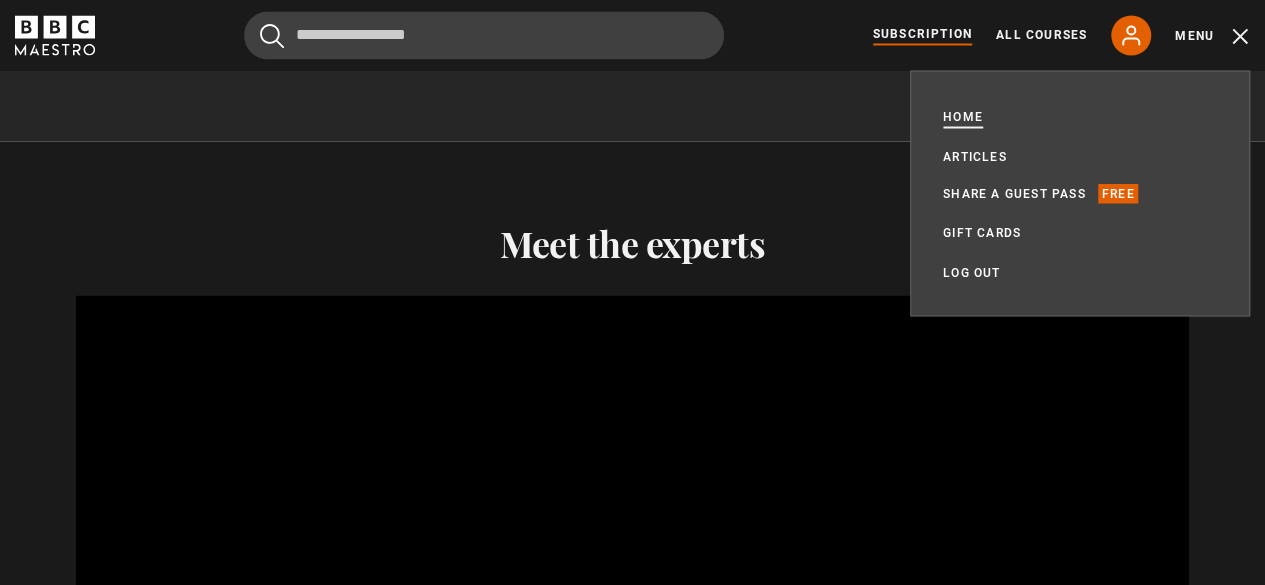 click on "Home" at bounding box center [963, 116] 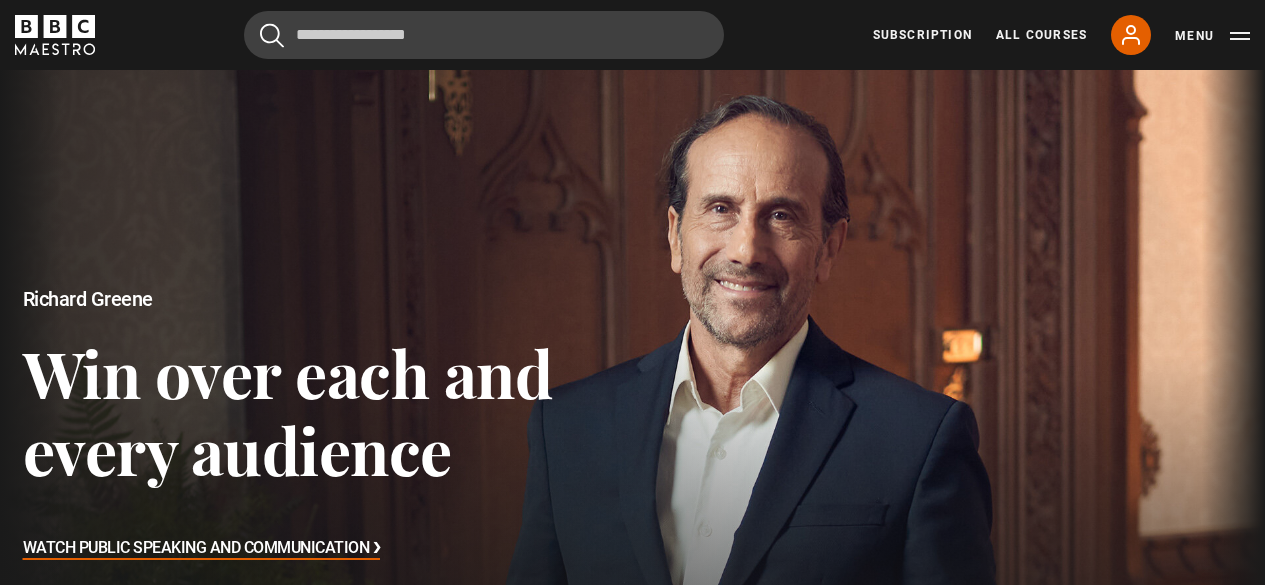 scroll, scrollTop: 0, scrollLeft: 0, axis: both 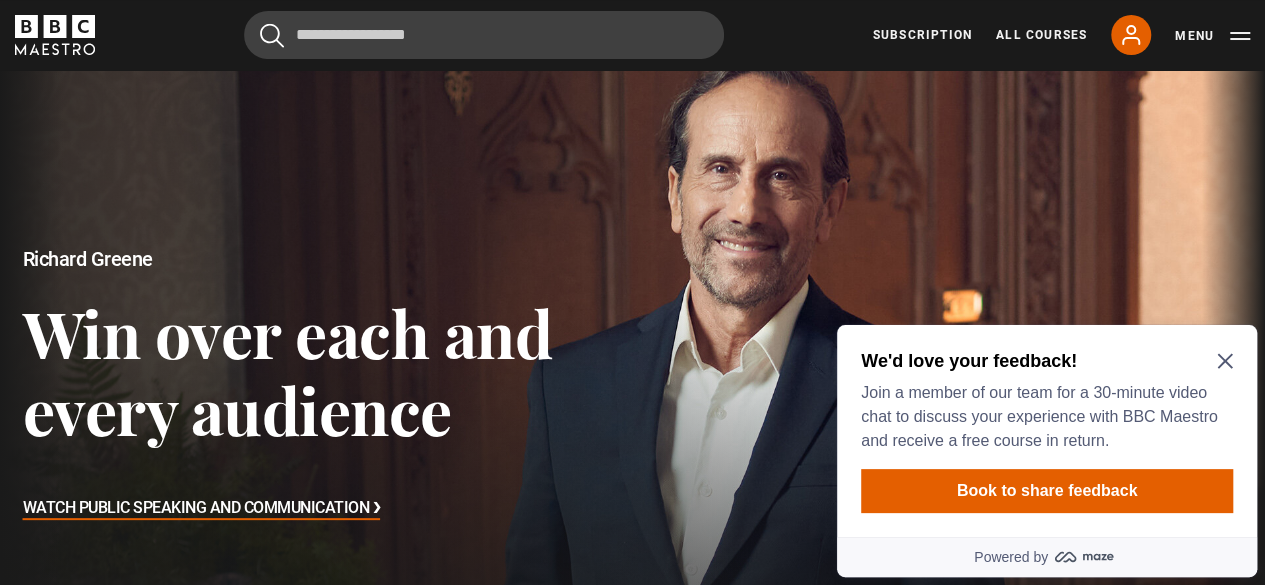 click 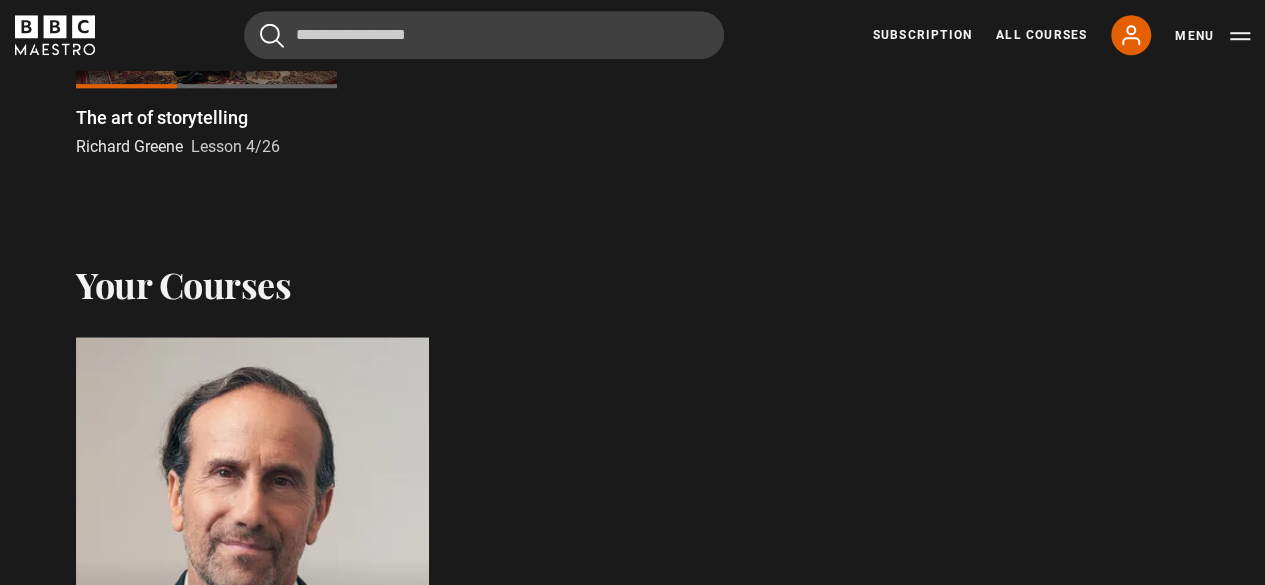scroll, scrollTop: 763, scrollLeft: 0, axis: vertical 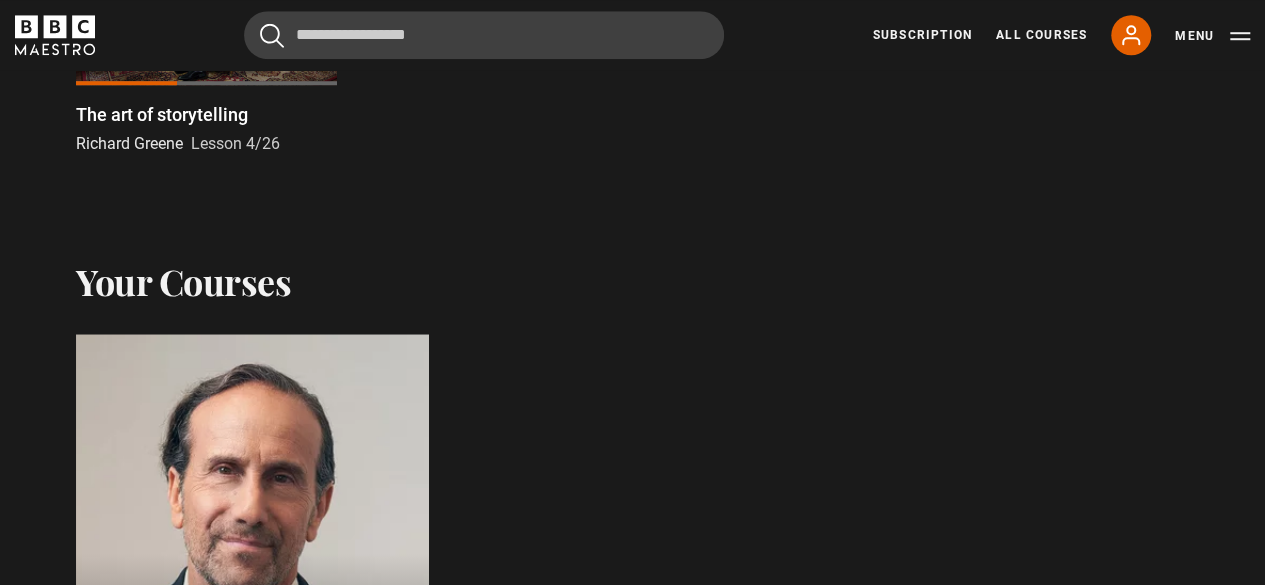 click on "The art of storytelling" at bounding box center (162, 114) 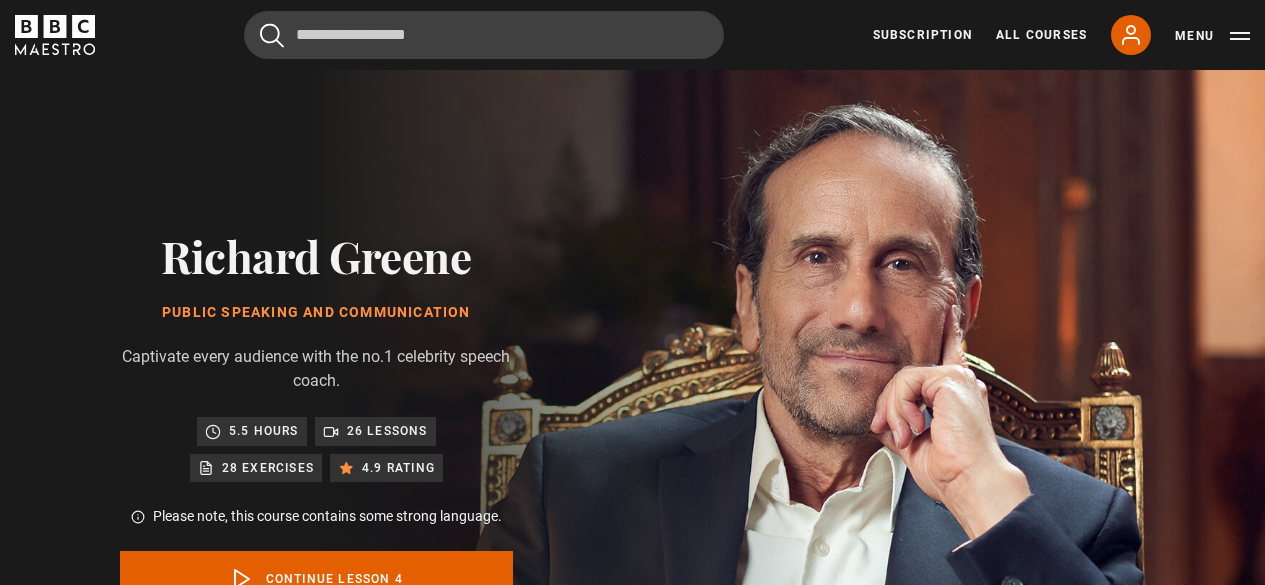 click on "Public Speaking and Communication
[FIRST]  [LAST]
5.5 hours
125 page PDF
(opens in new tab)
4.9 (103)
Video Player is loading. Play Lesson The art of storytelling 10s Skip Back 10 seconds Pause 10s Skip Forward 10 seconds Loaded :  0% 3:38 Pause Mute Current Time  0:00 - Duration  9:25
[FIRST]  [LAST]
Lesson 4
The art of storytelling
1x Playback Rate 2x 1.5x 1x , selected 0.5x auto Quality 360p 720p 1080p" at bounding box center (632, 1233) 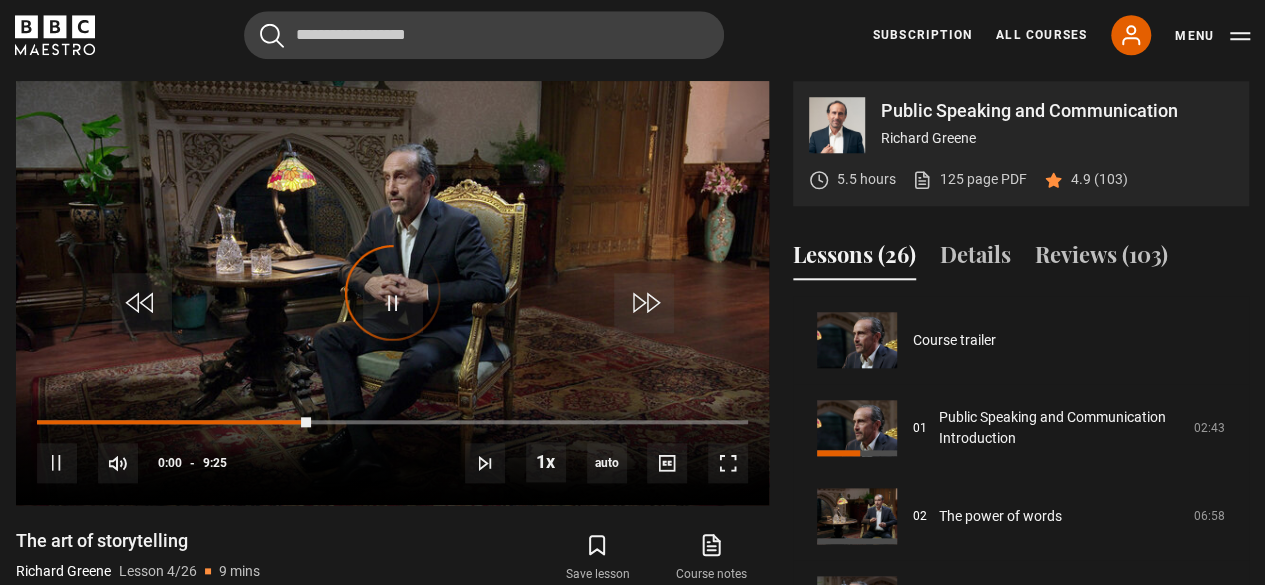 scroll, scrollTop: 0, scrollLeft: 0, axis: both 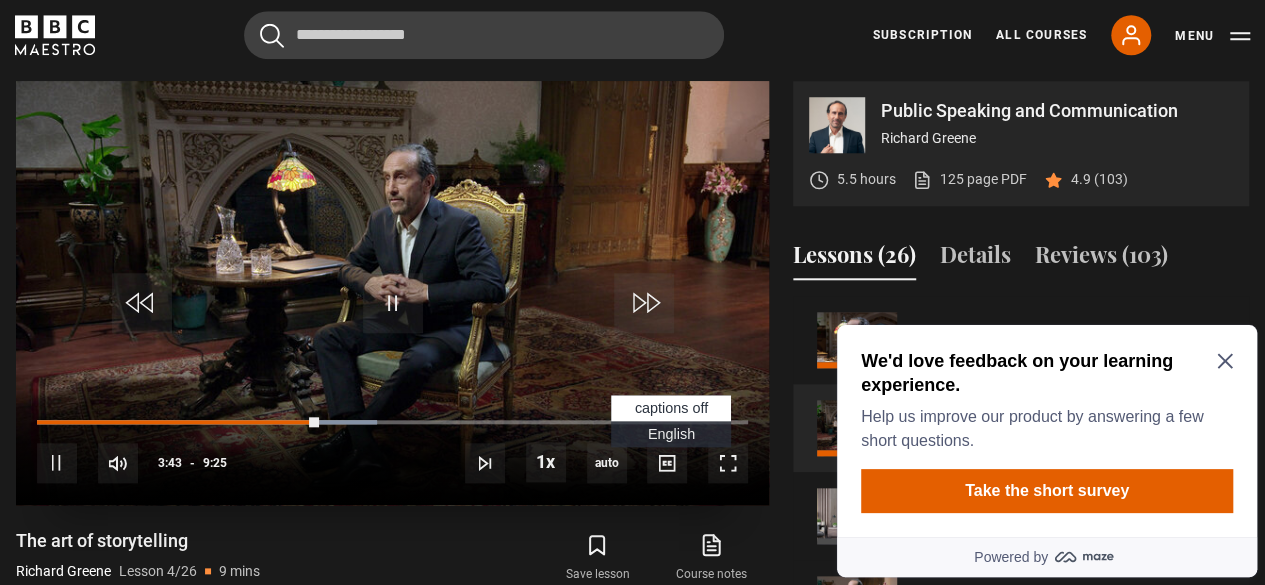click on "English  Captions" at bounding box center [671, 434] 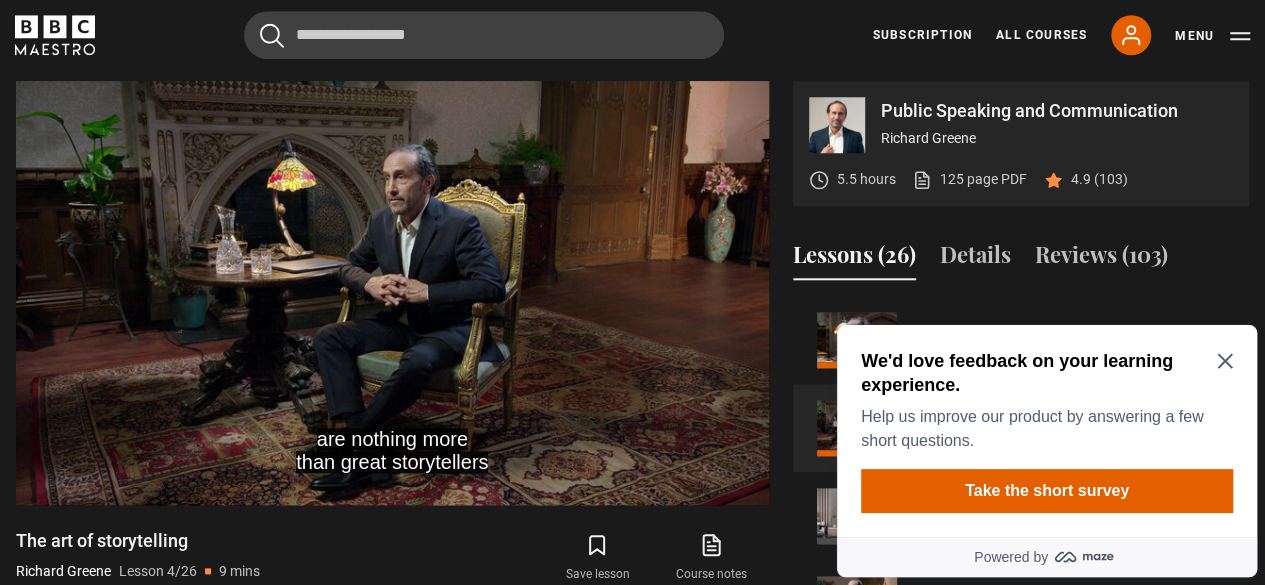 click on "We'd love feedback on your learning experience. Help us improve our product by answering a few short questions. Take the short survey" at bounding box center [1047, 431] 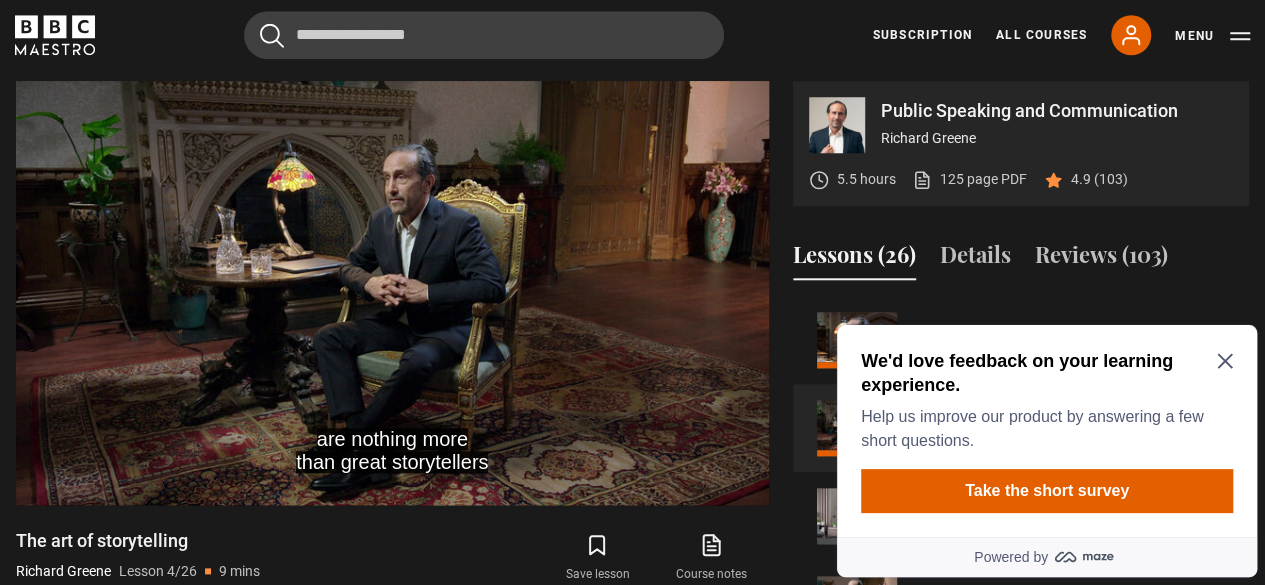click 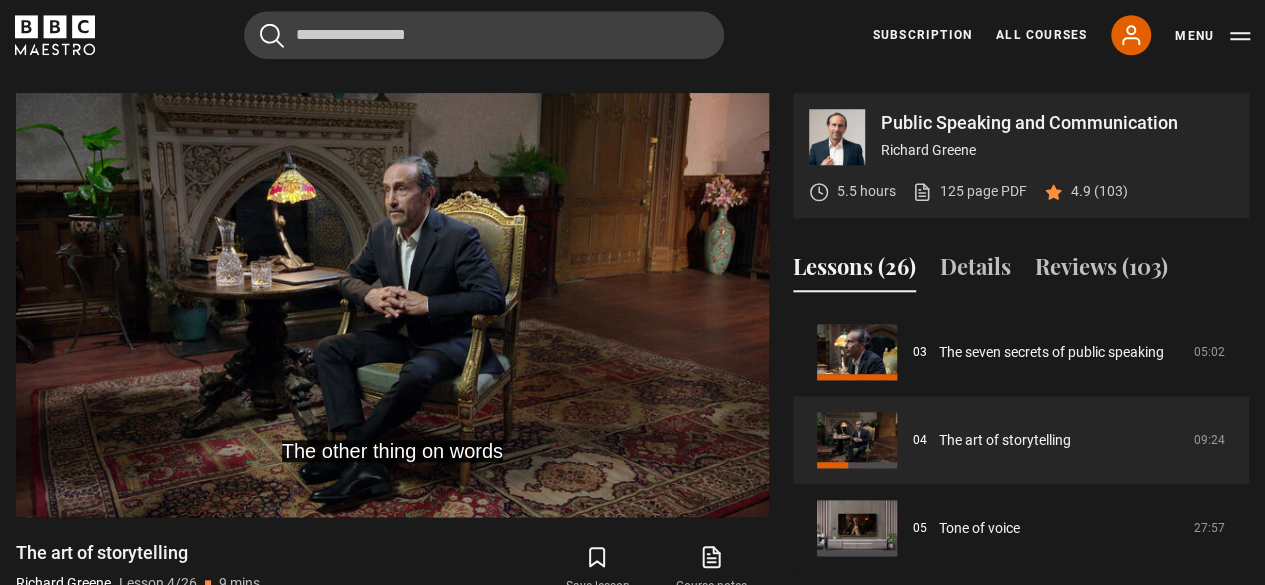 scroll, scrollTop: 810, scrollLeft: 0, axis: vertical 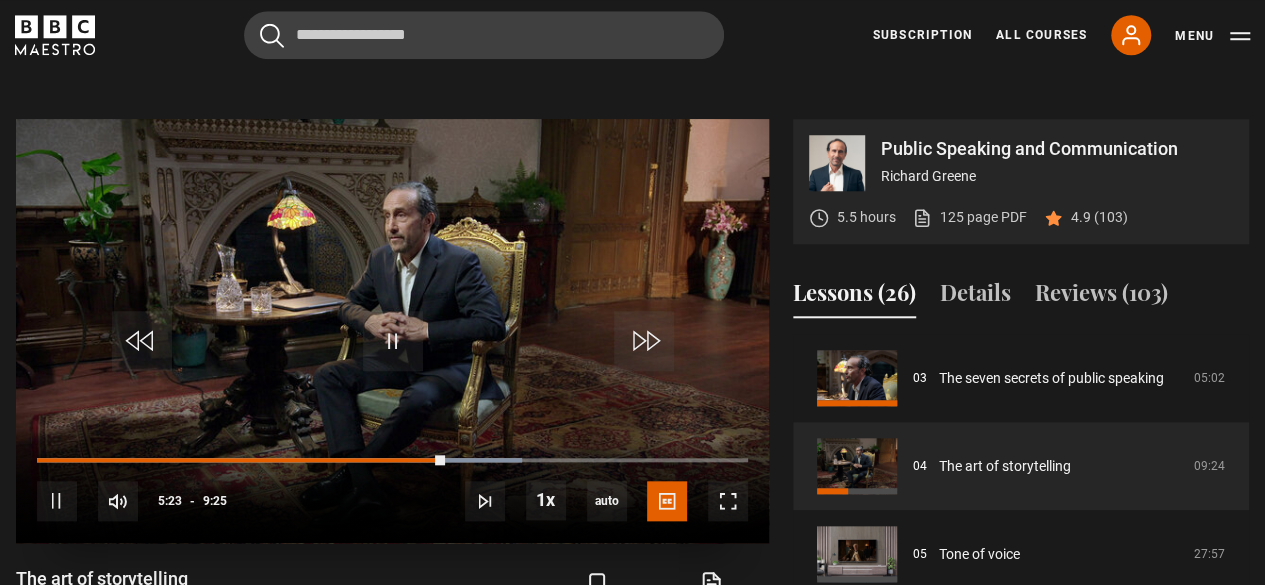 click at bounding box center (392, 331) 